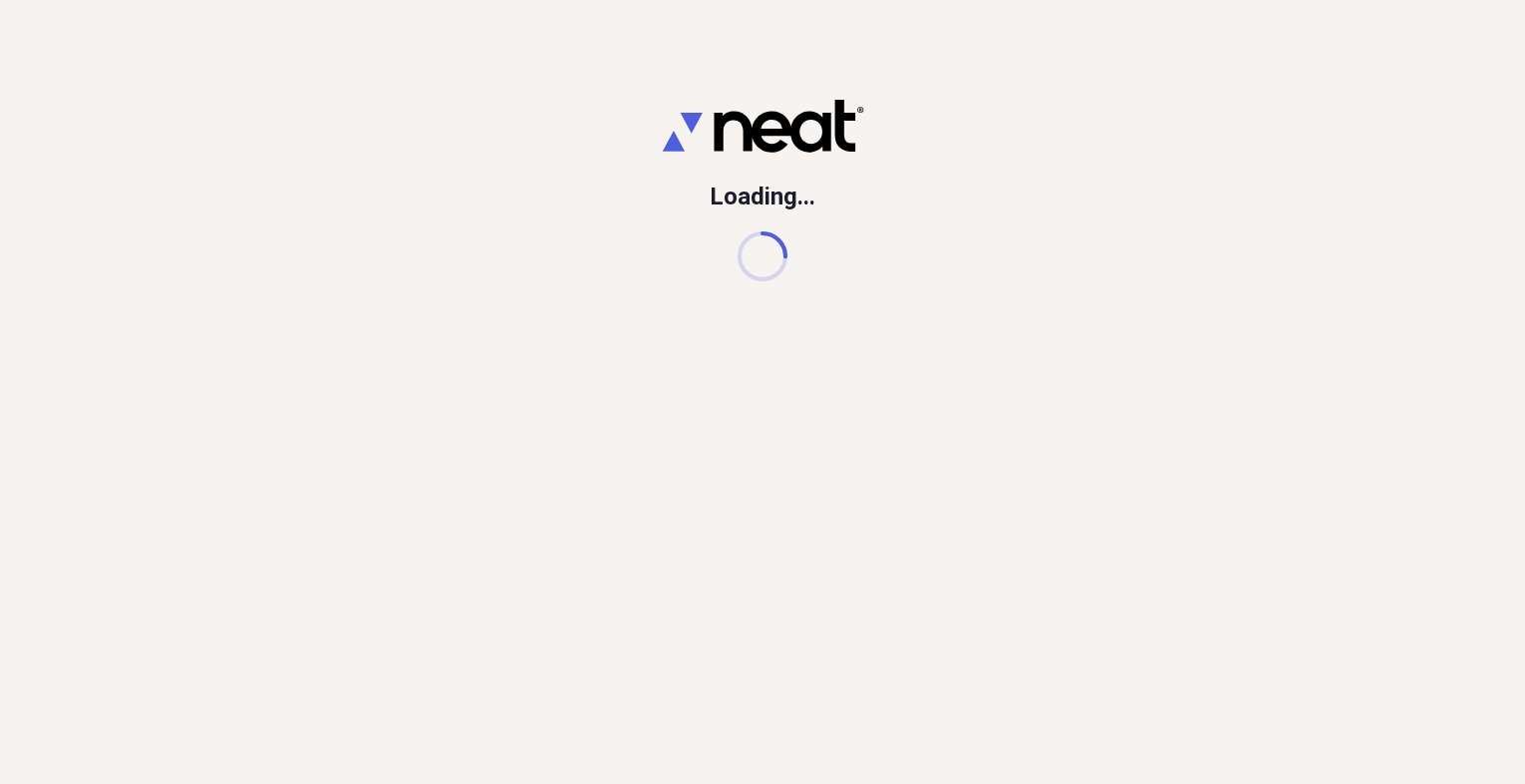 scroll, scrollTop: 0, scrollLeft: 0, axis: both 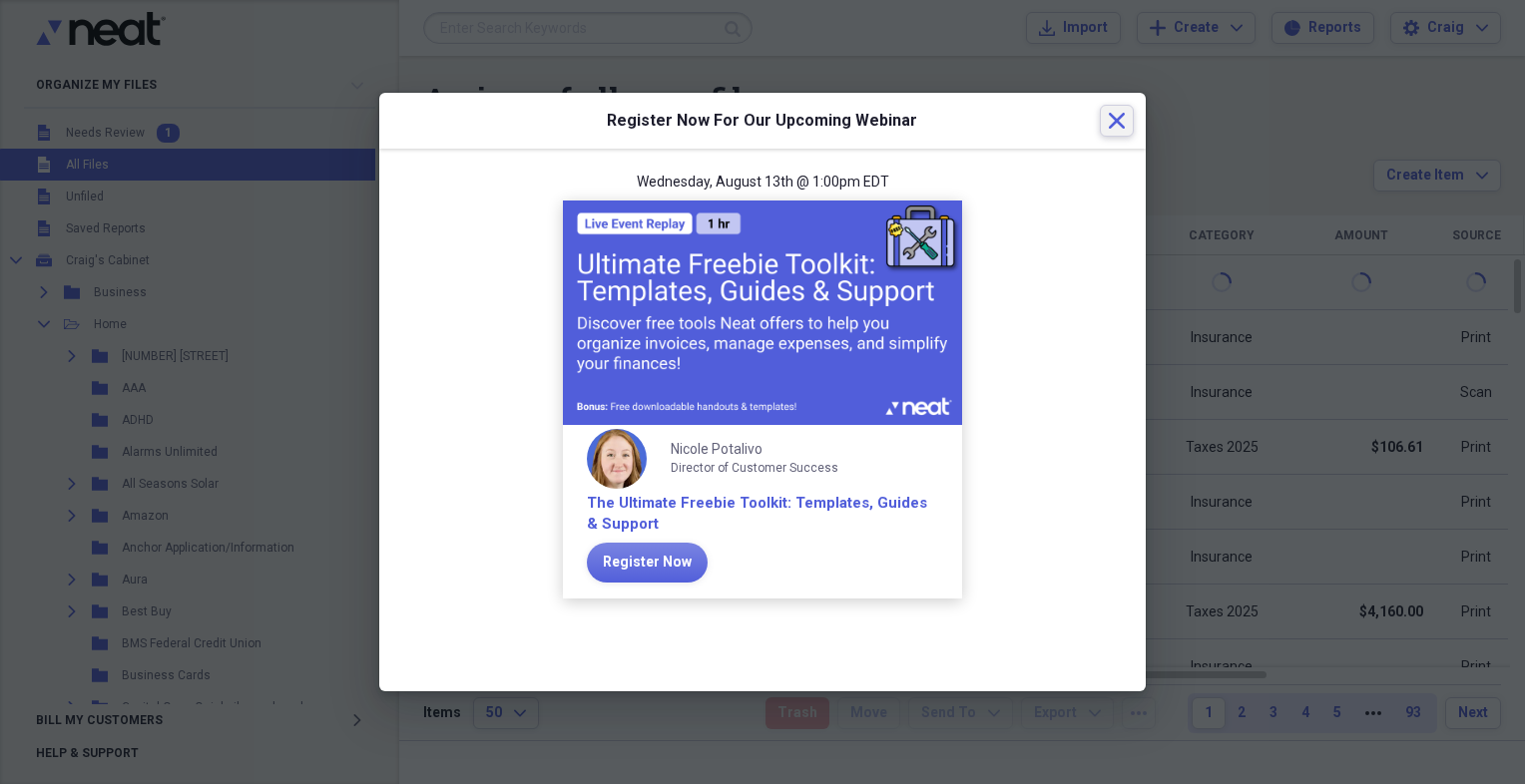 click on "Close" 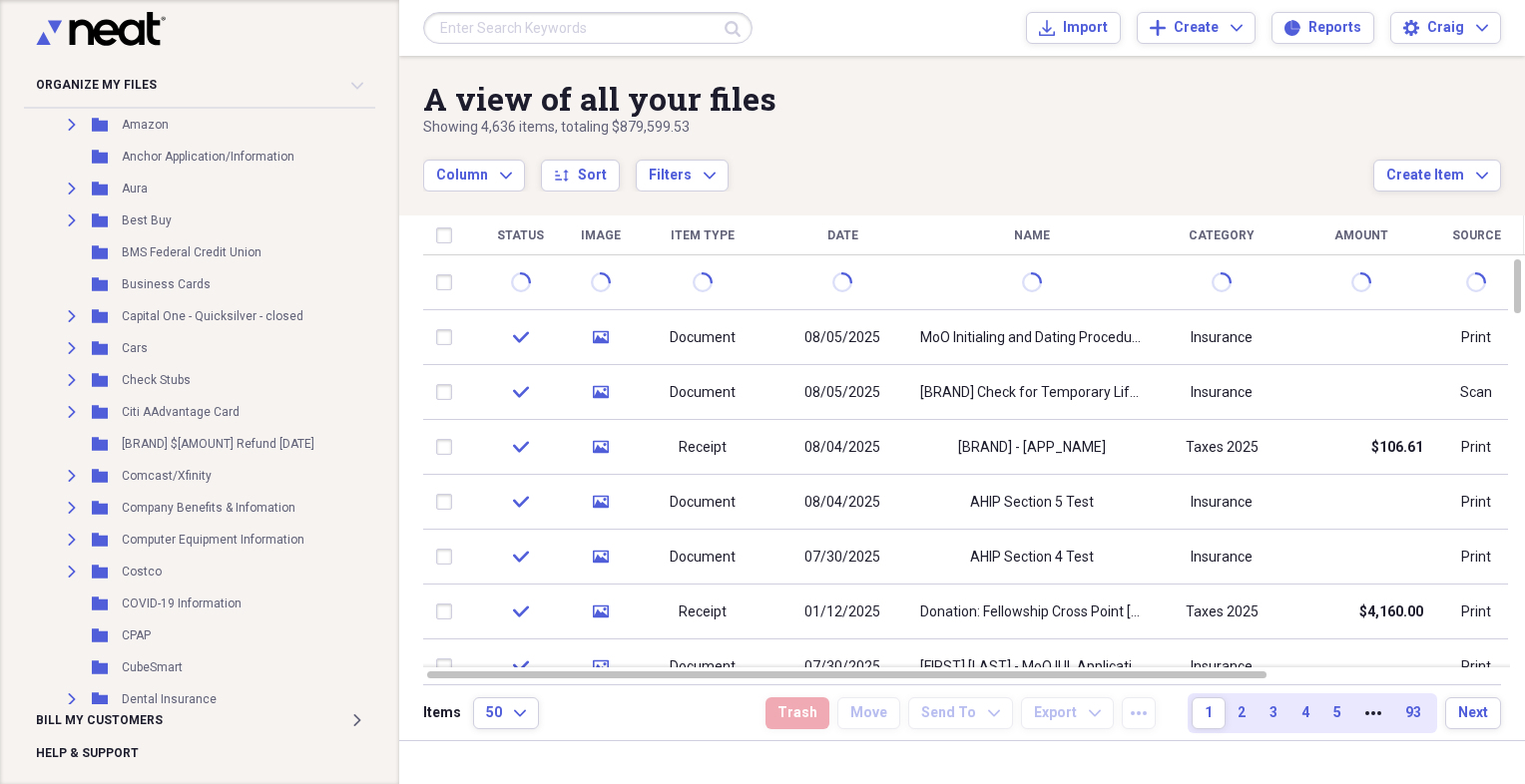scroll, scrollTop: 391, scrollLeft: 0, axis: vertical 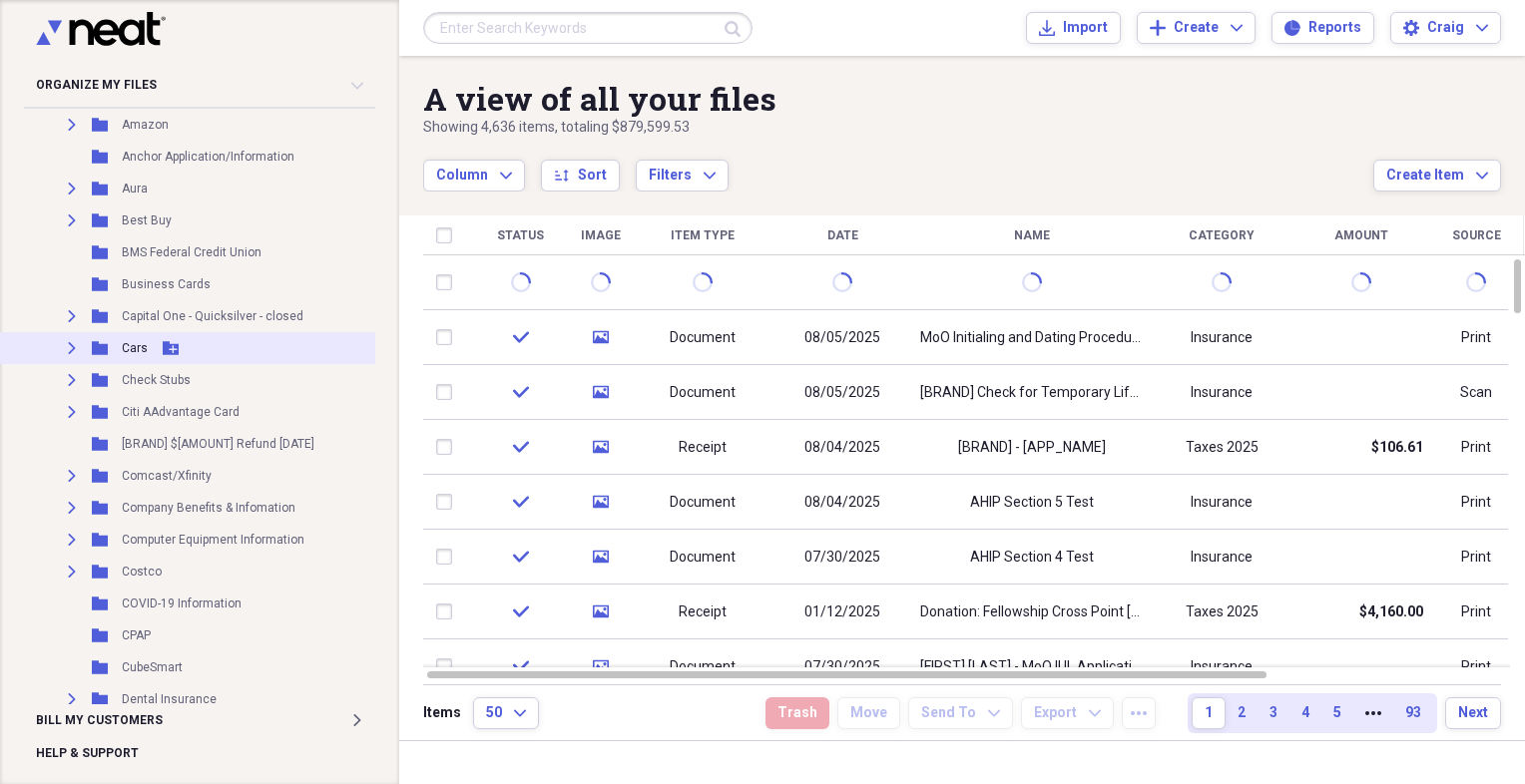 click on "Expand Folder Cars Add Folder" at bounding box center [259, 348] 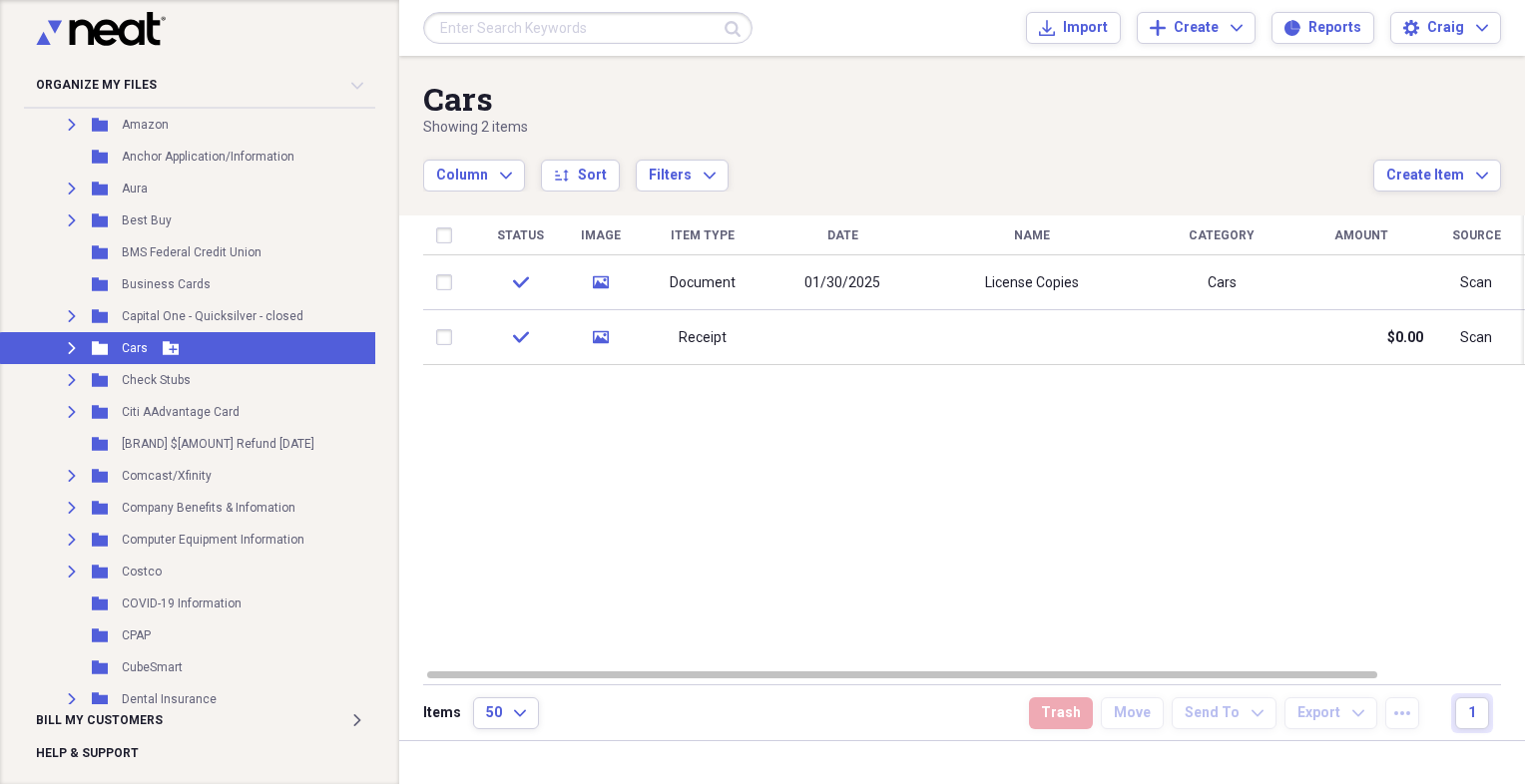 click on "Expand" 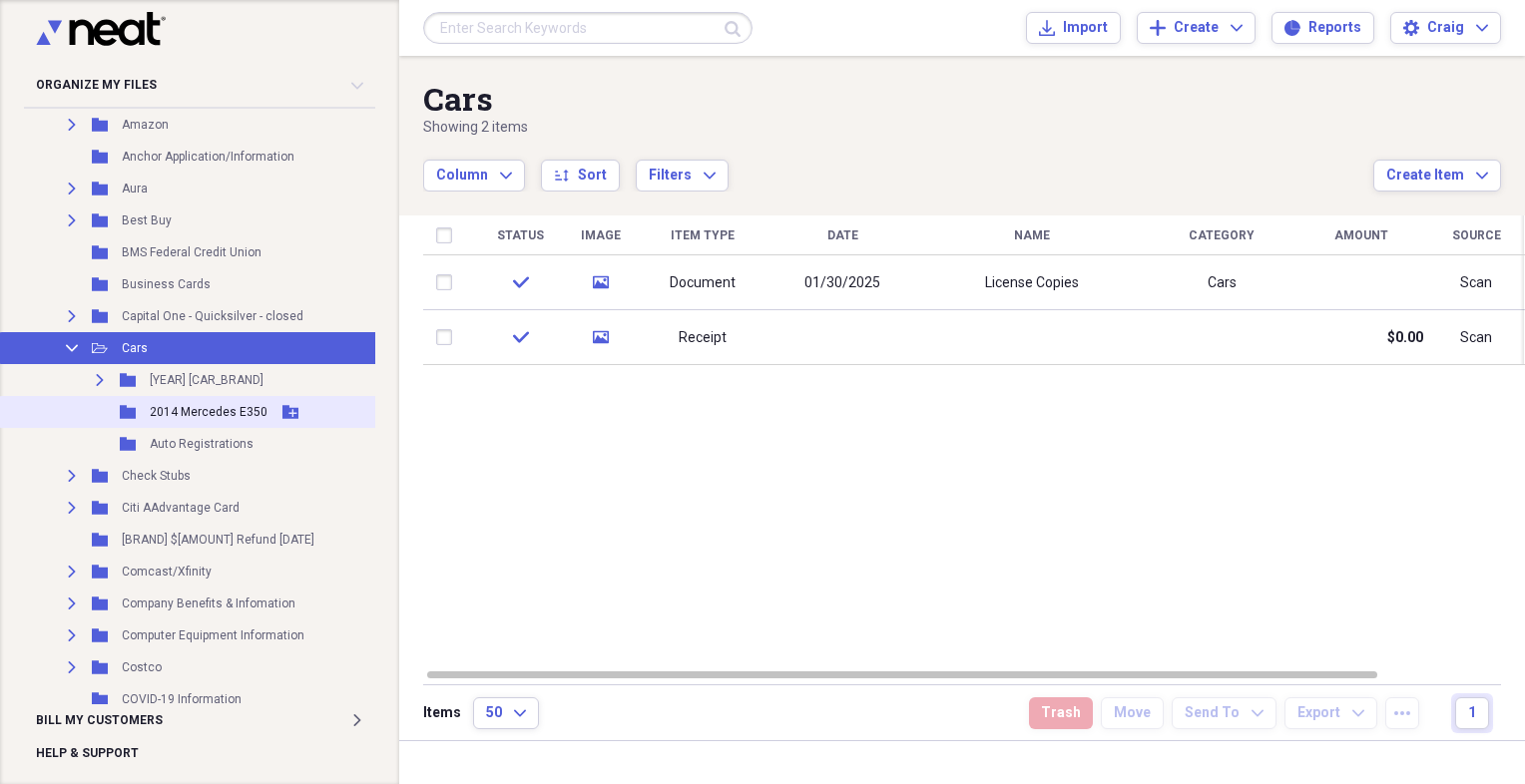 click on "2014 Mercedes E350" at bounding box center [209, 412] 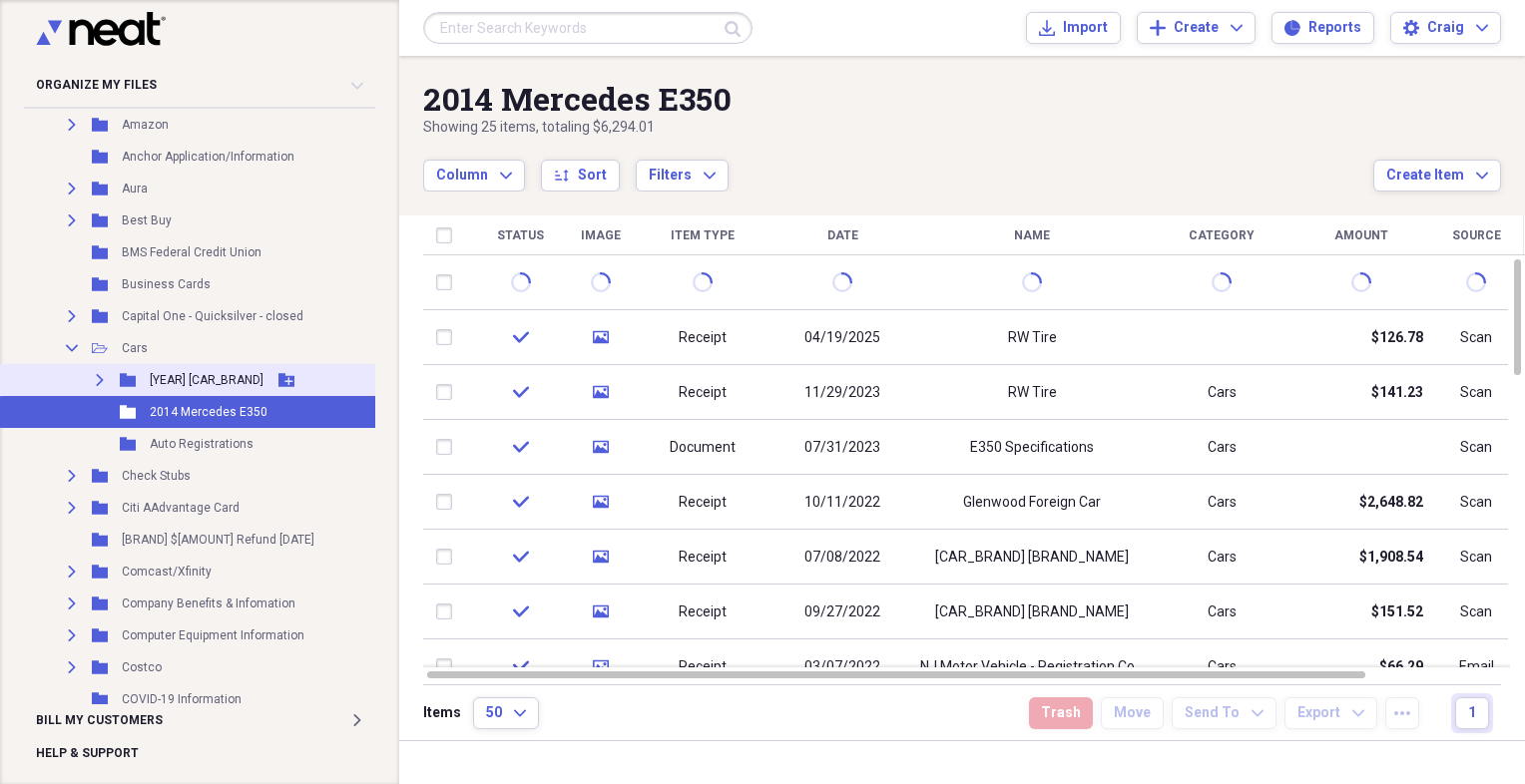 click on "[YEAR] [CAR_BRAND]" at bounding box center [207, 380] 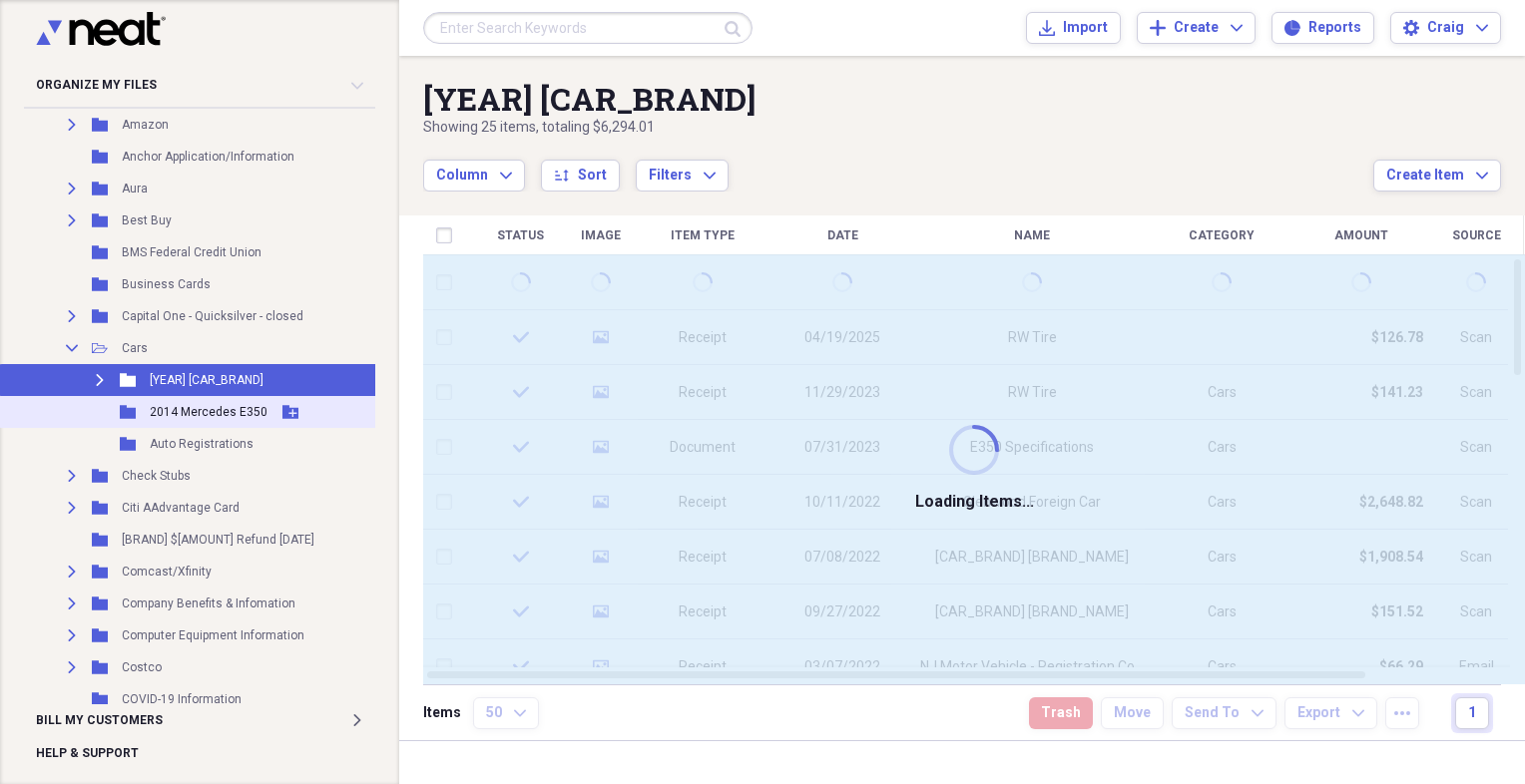 click on "2014 Mercedes E350" at bounding box center [209, 412] 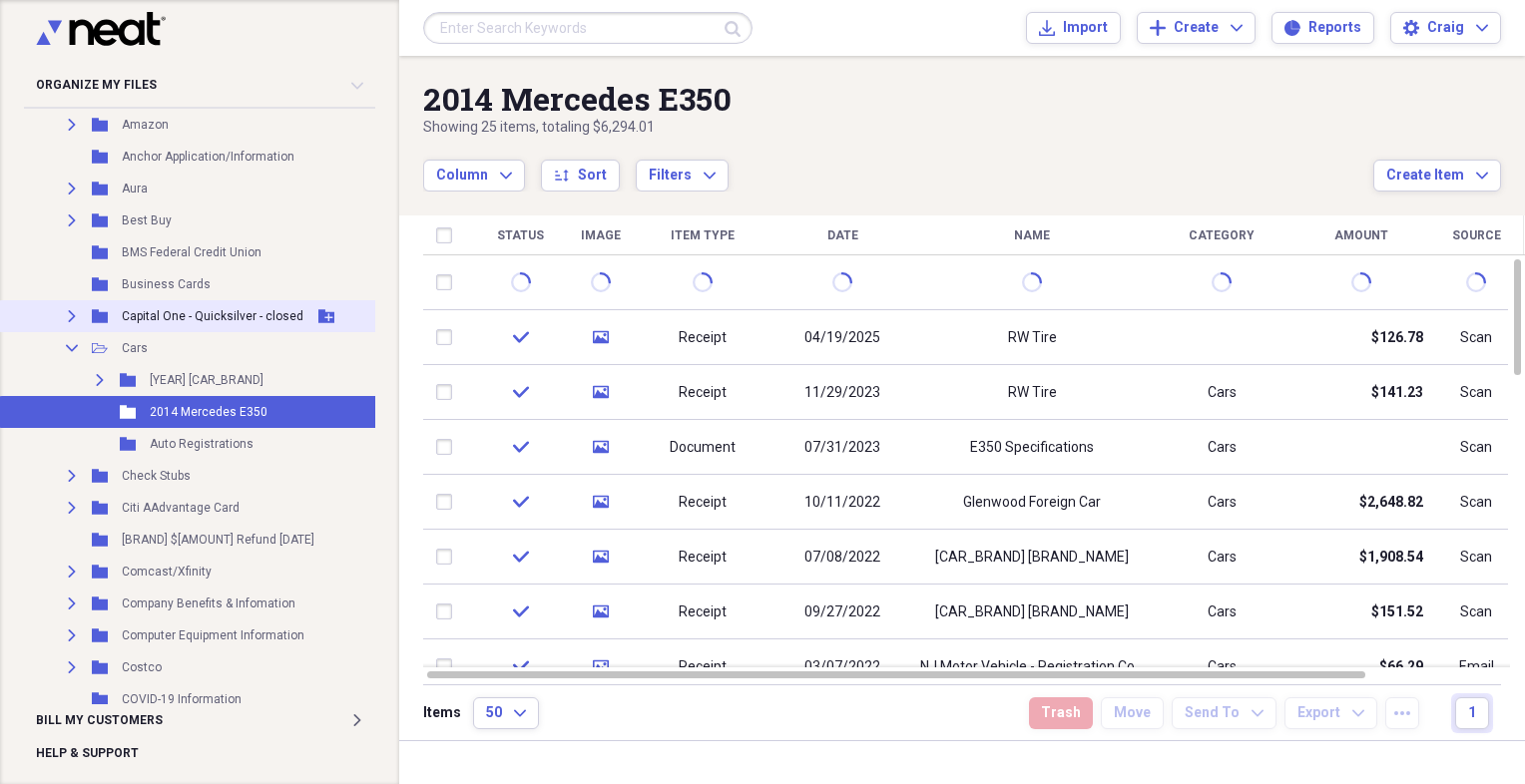 click on "Capital One - Quicksilver - closed" at bounding box center (213, 316) 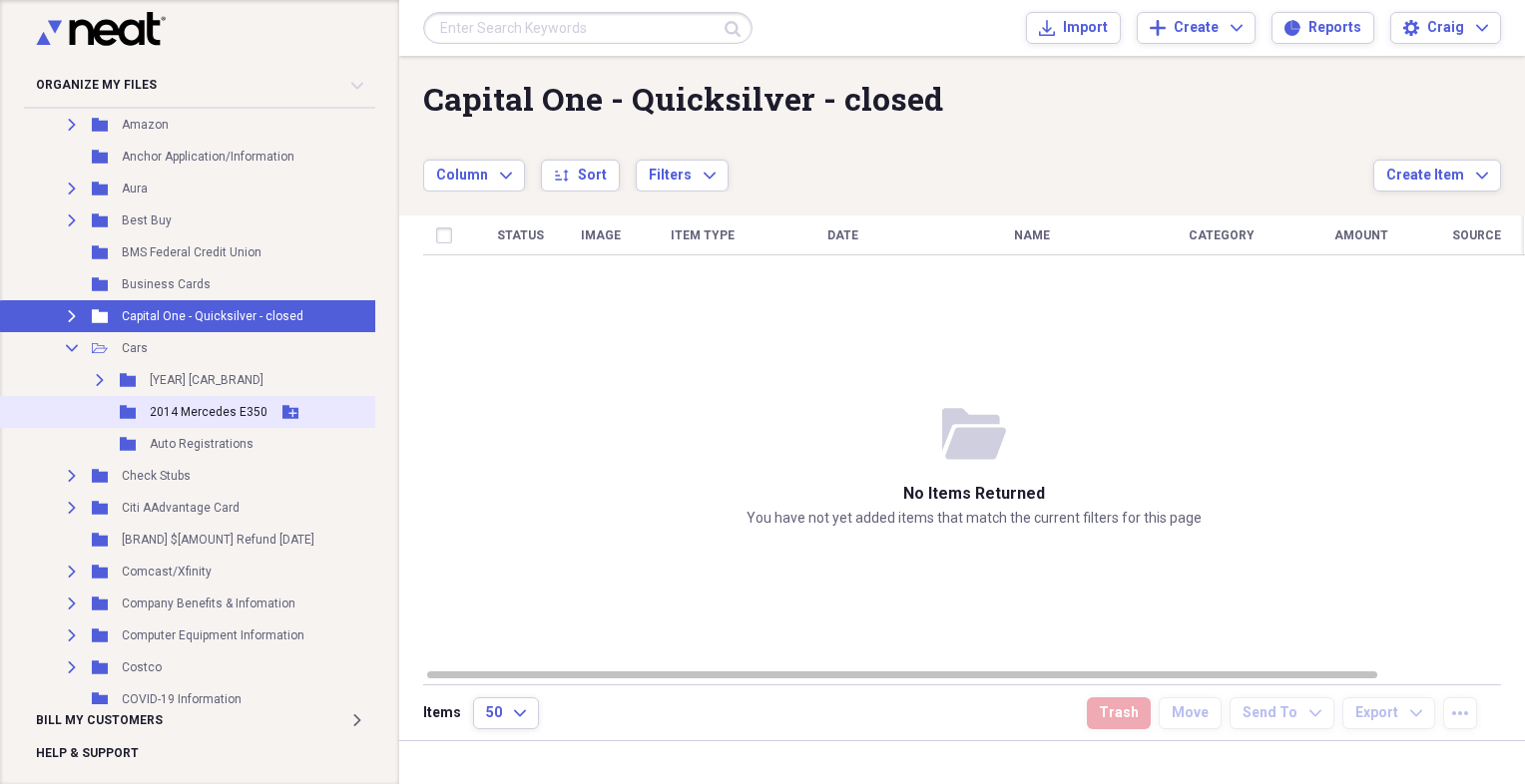 click on "2014 Mercedes E350" at bounding box center [209, 412] 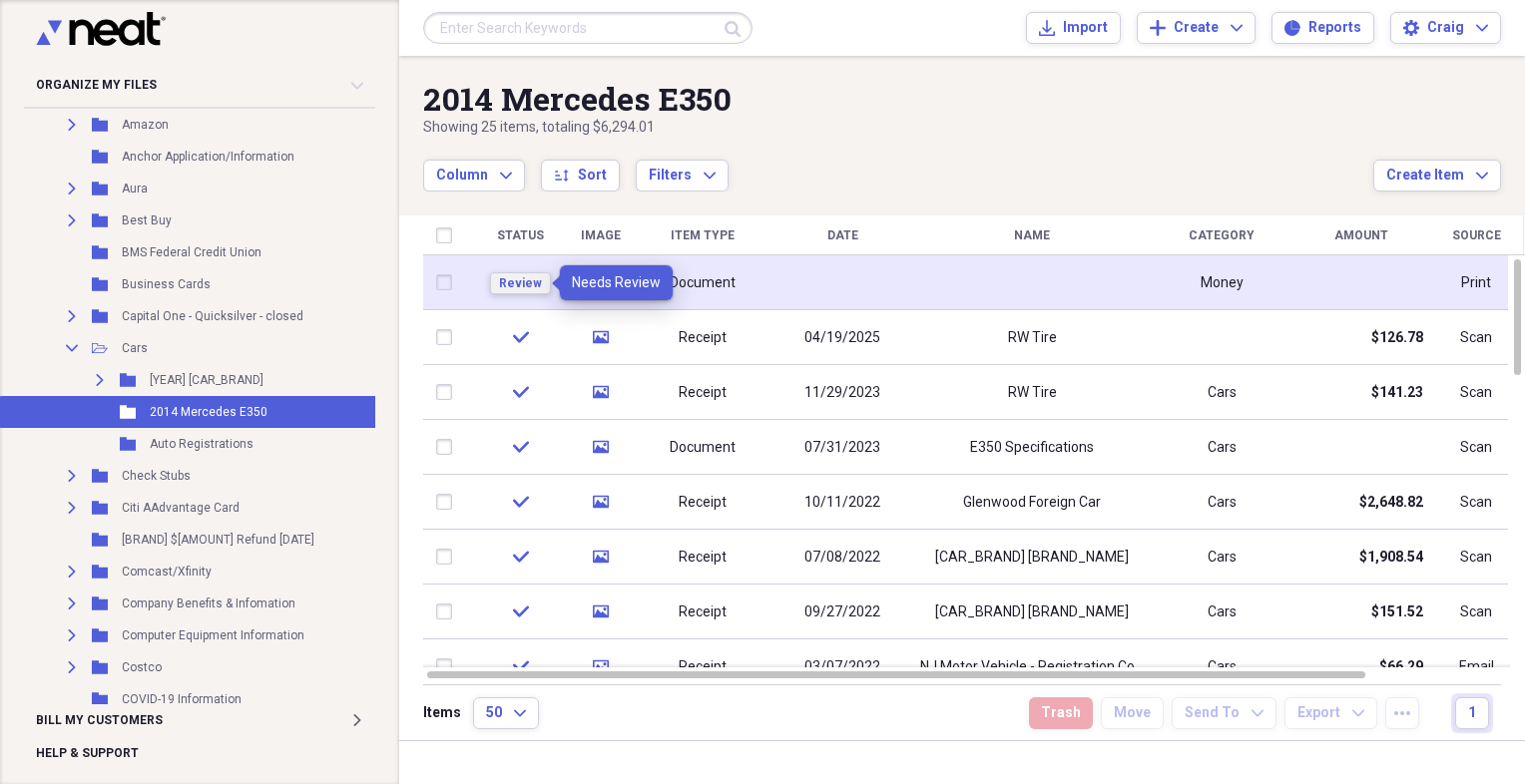 click on "Review" at bounding box center (520, 283) 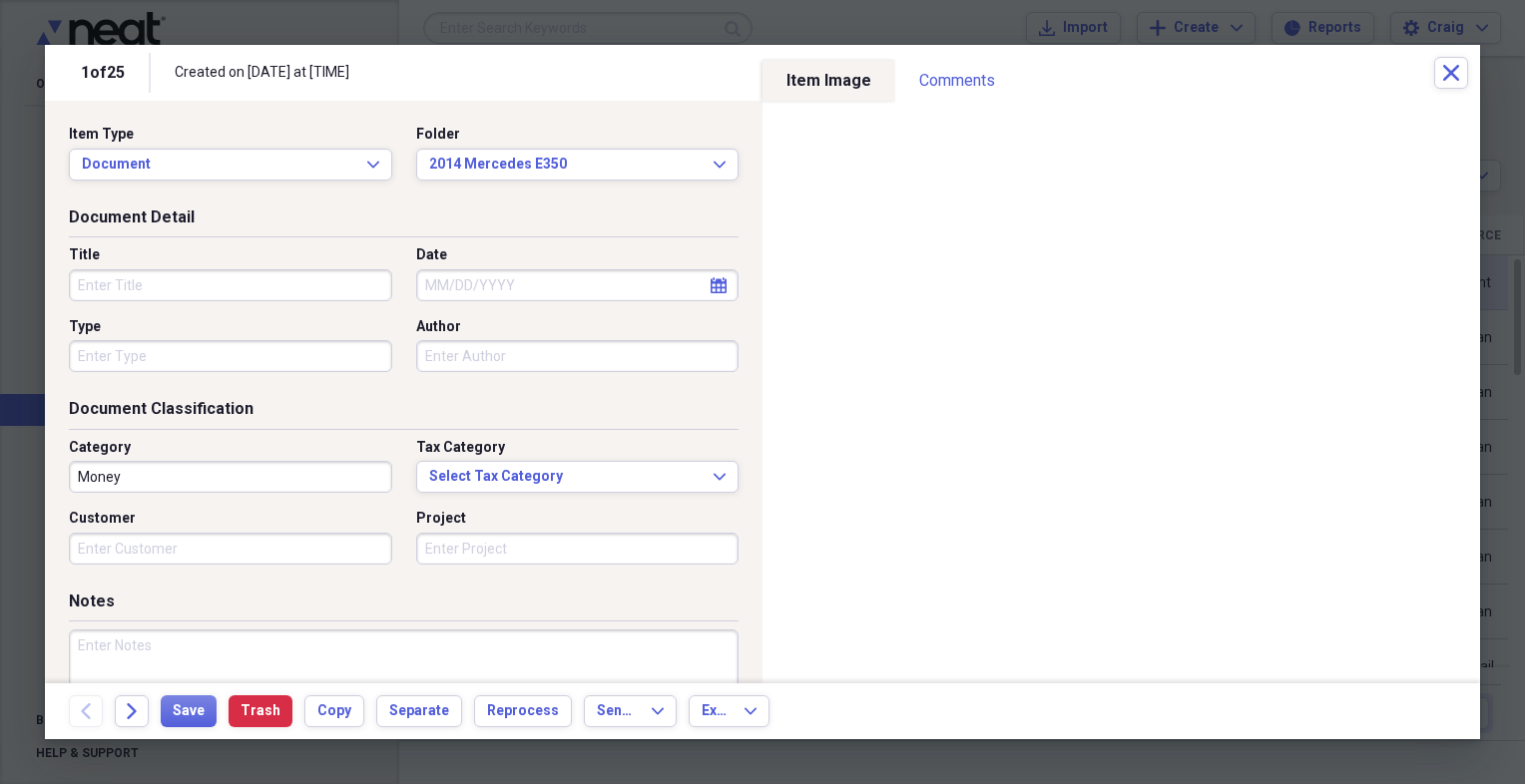 click on "Title" at bounding box center (231, 285) 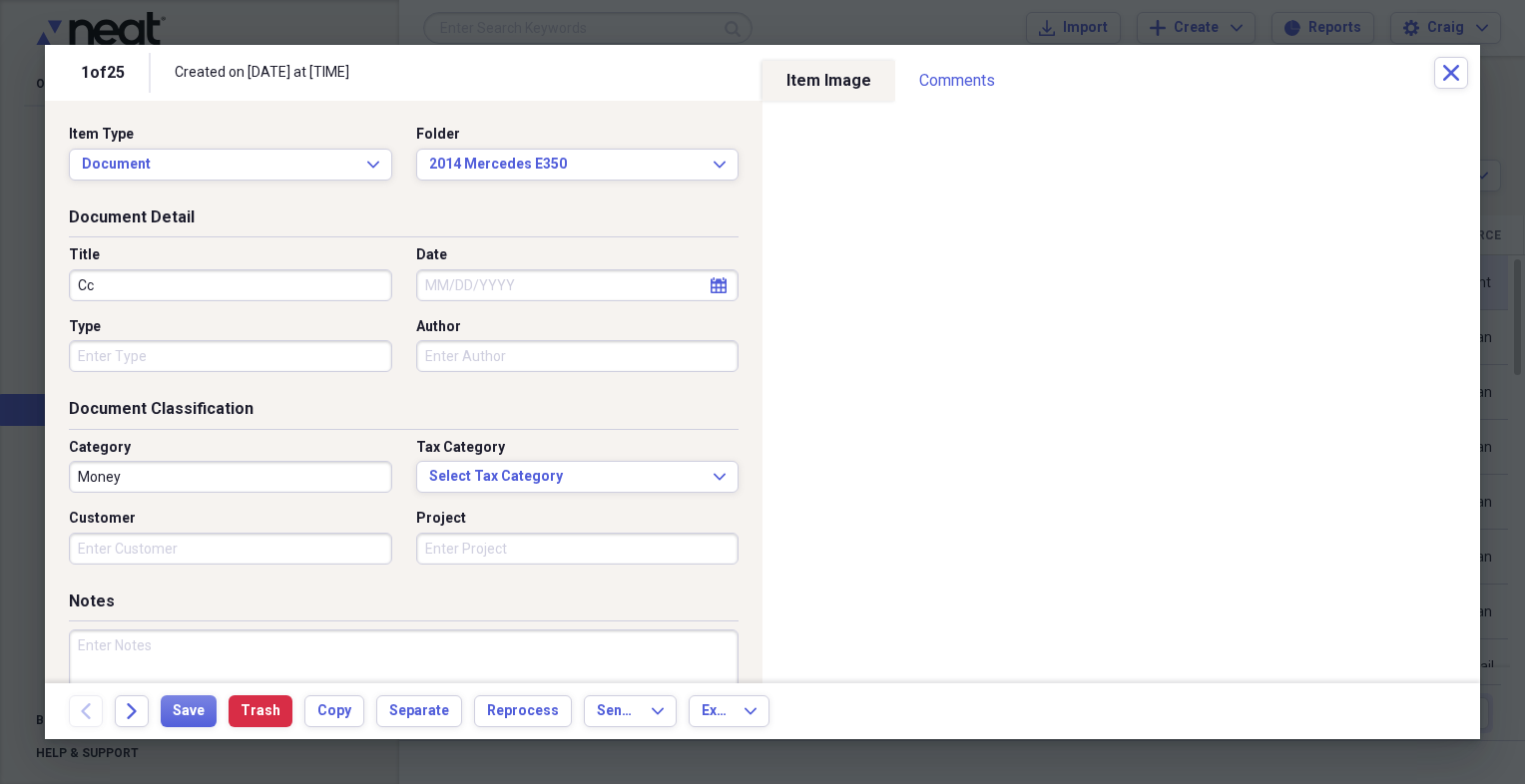 type on "C" 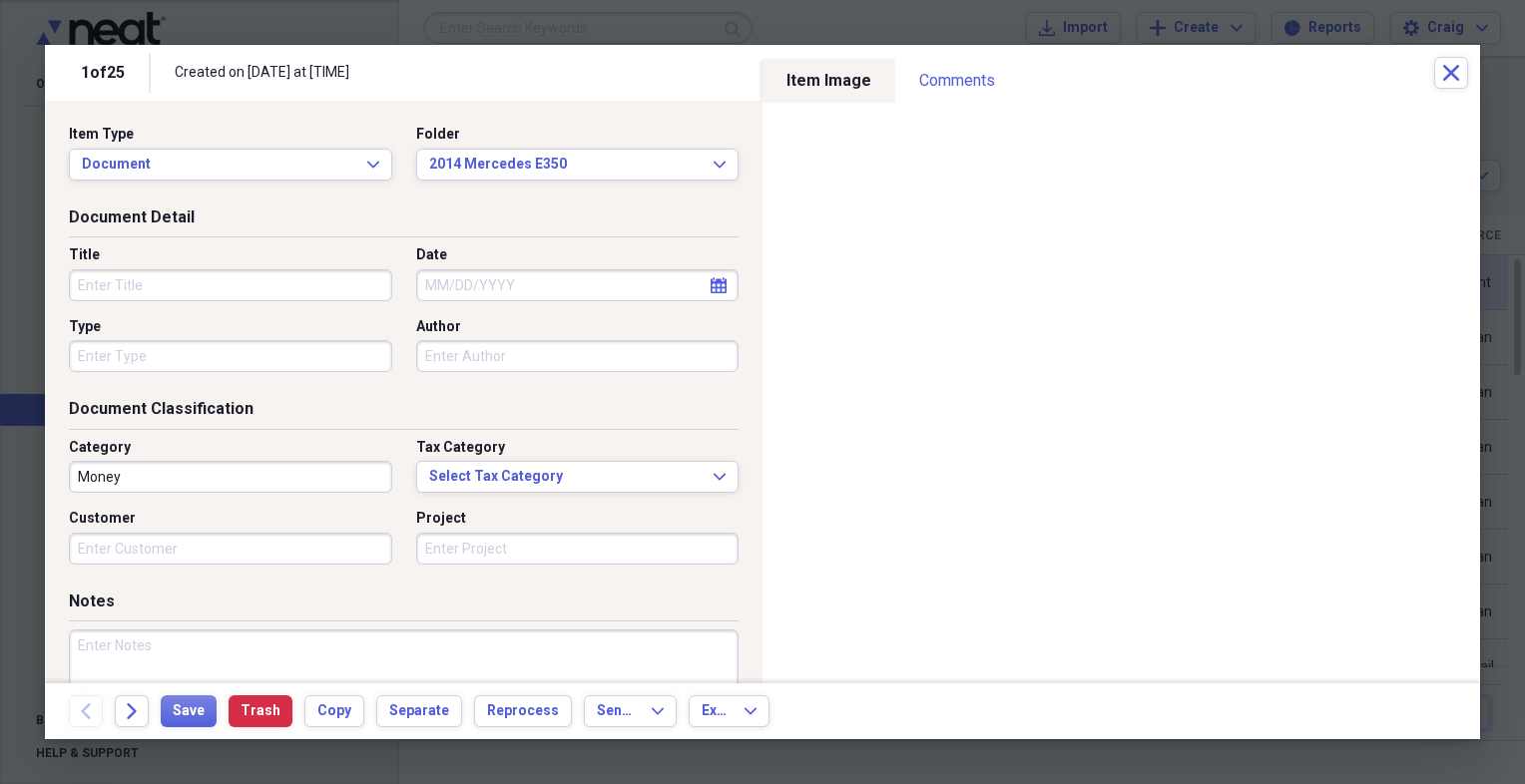 type on "E" 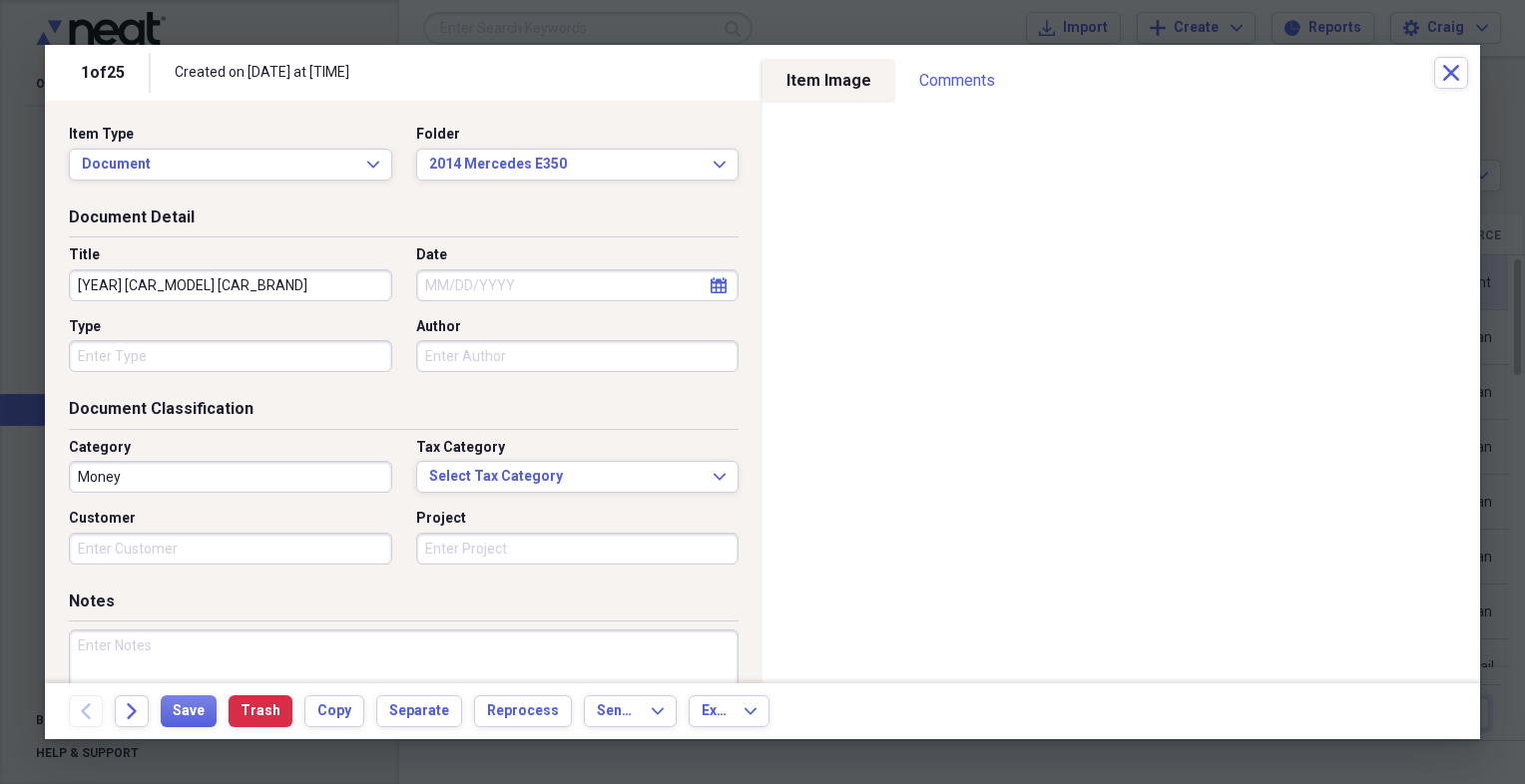 type on "[YEAR] [CAR_MODEL] [CAR_BRAND]" 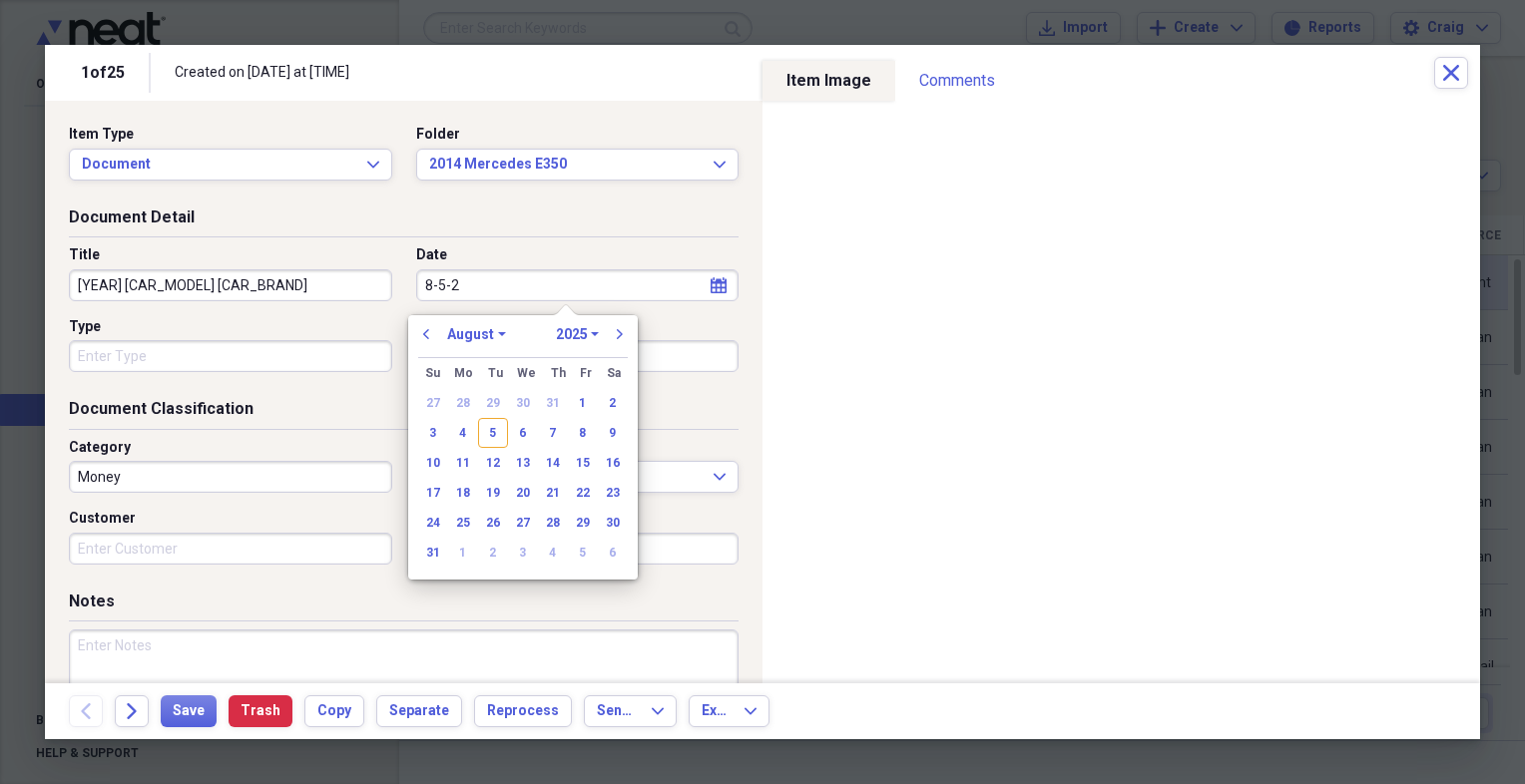 type on "8-5-20" 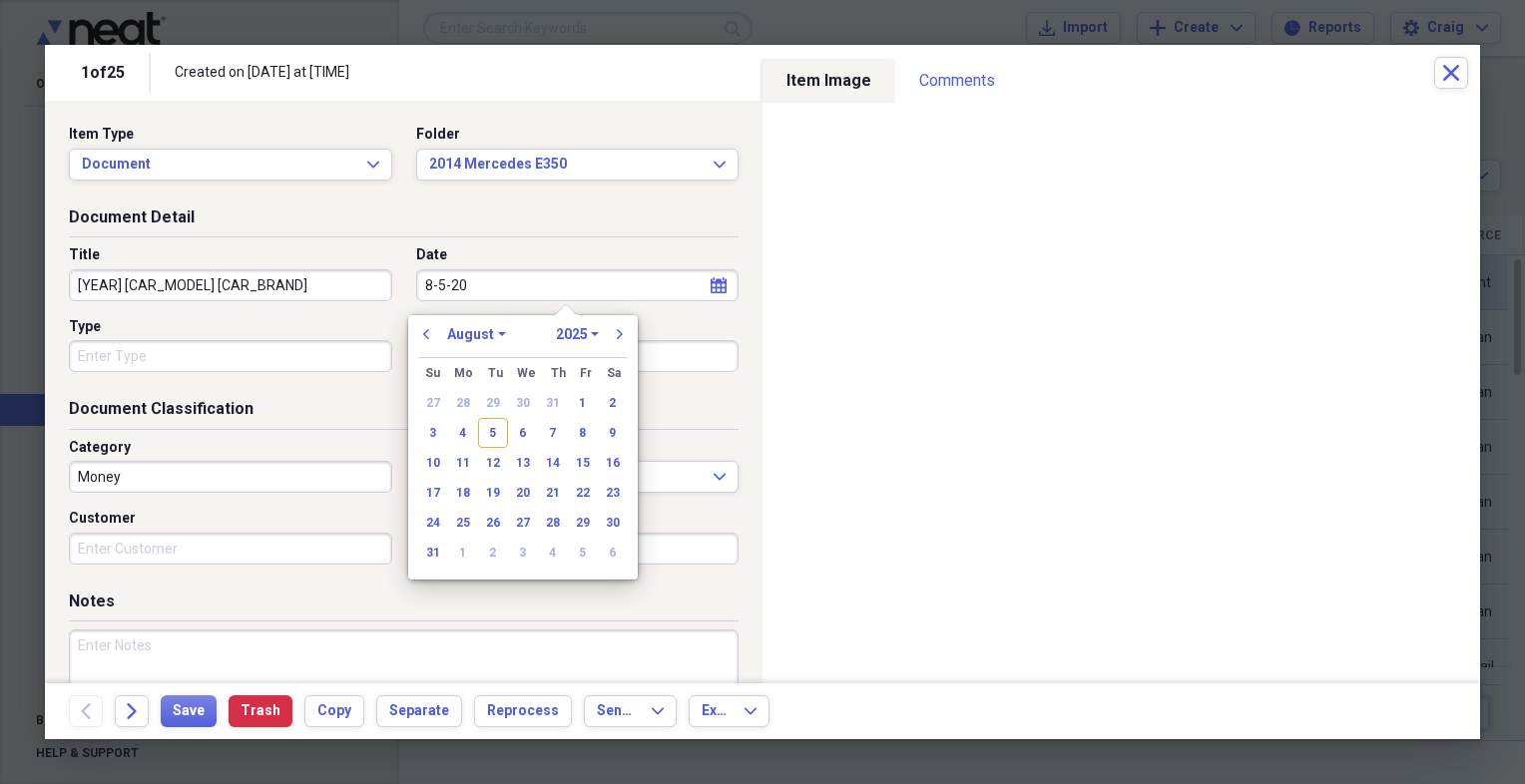 select on "2020" 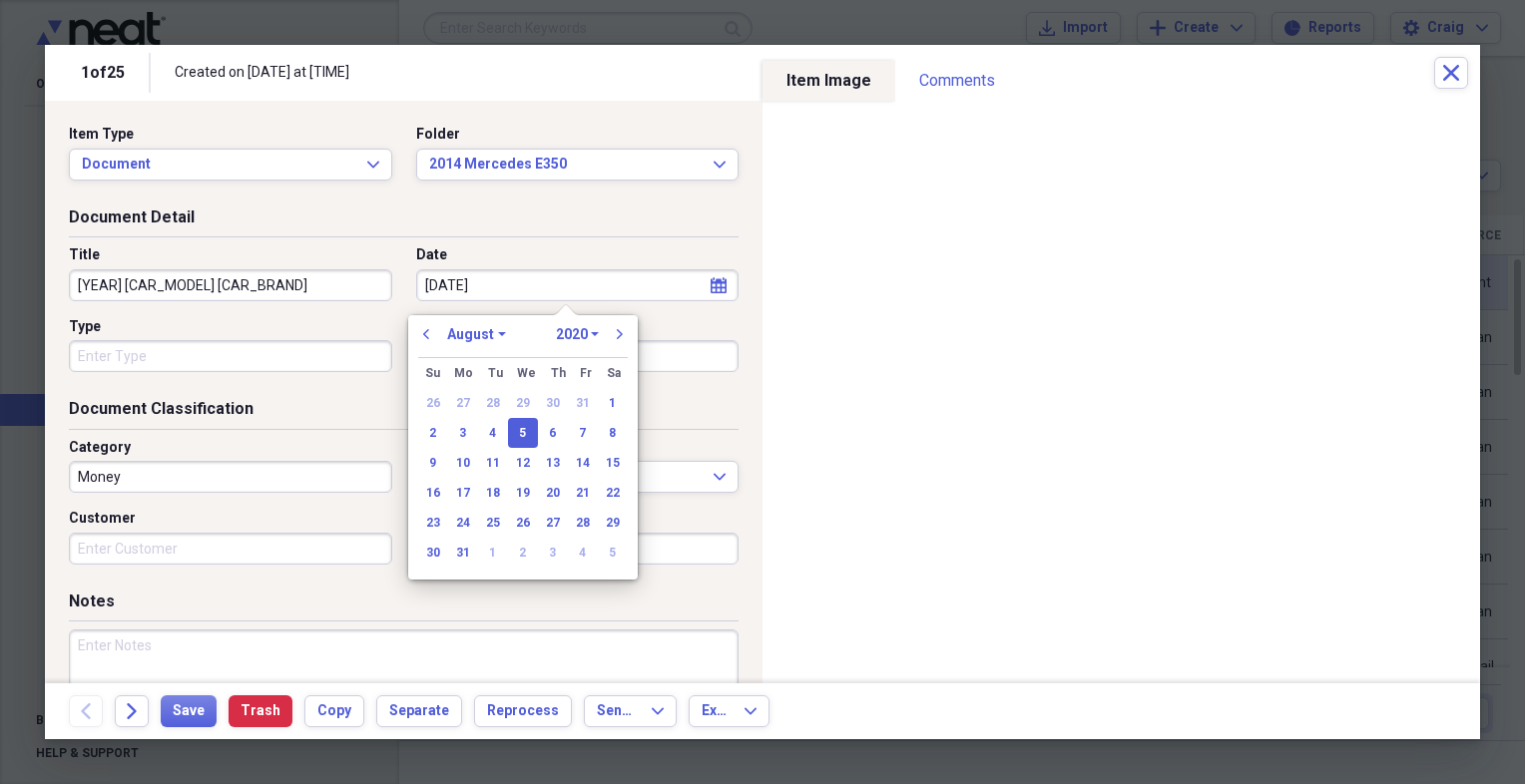 type on "[DATE]" 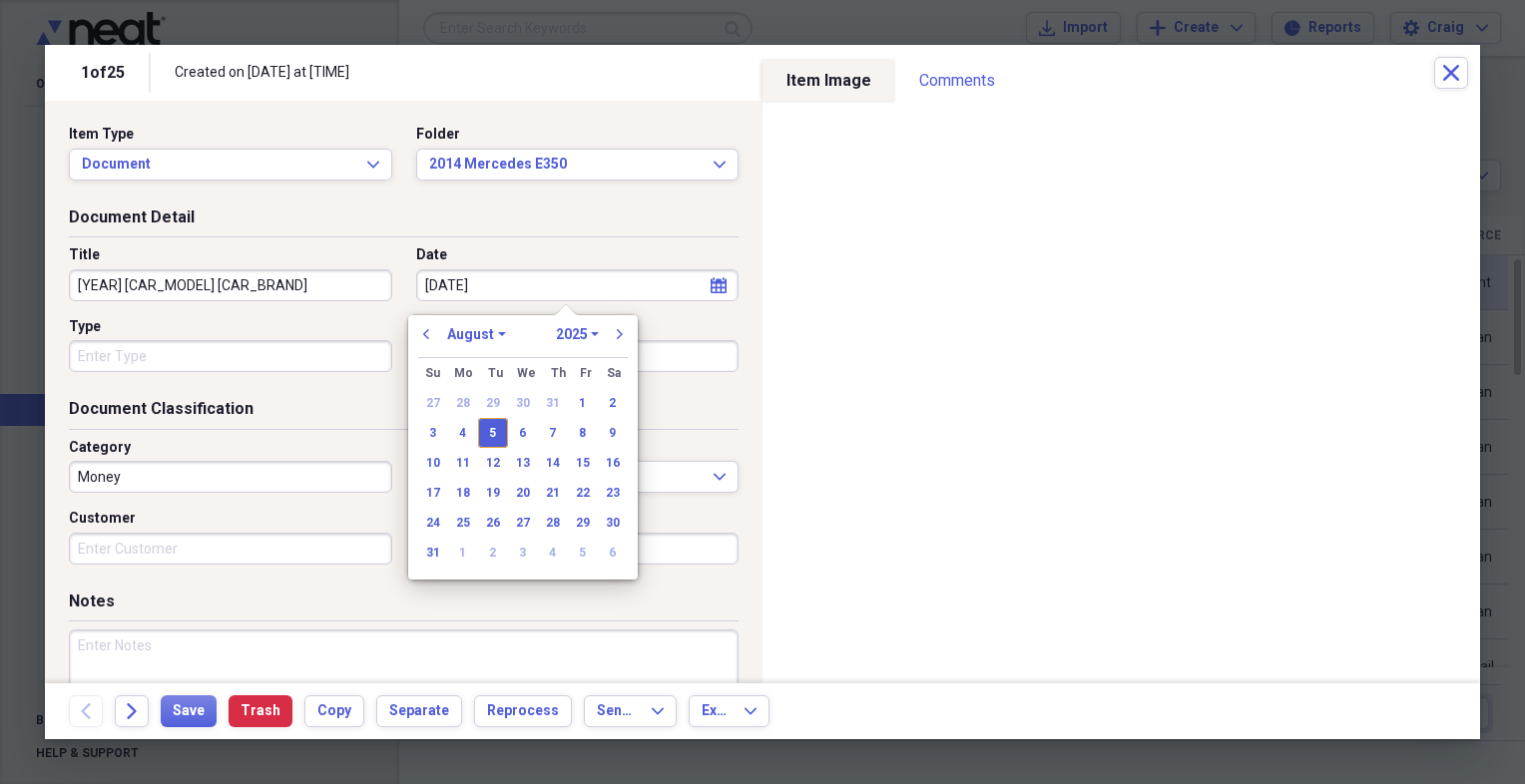 type on "08/05/2025" 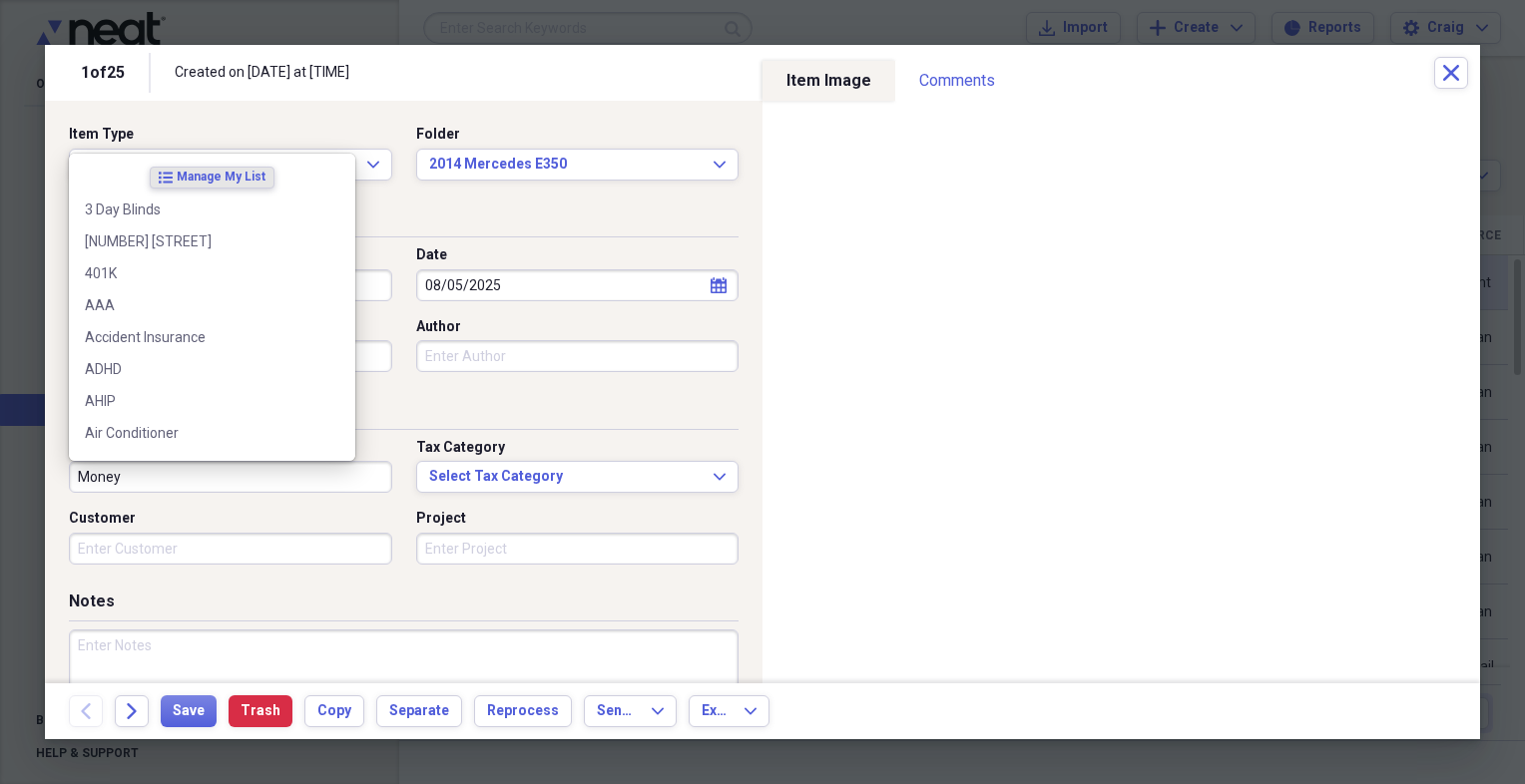 click on "Money" at bounding box center (231, 477) 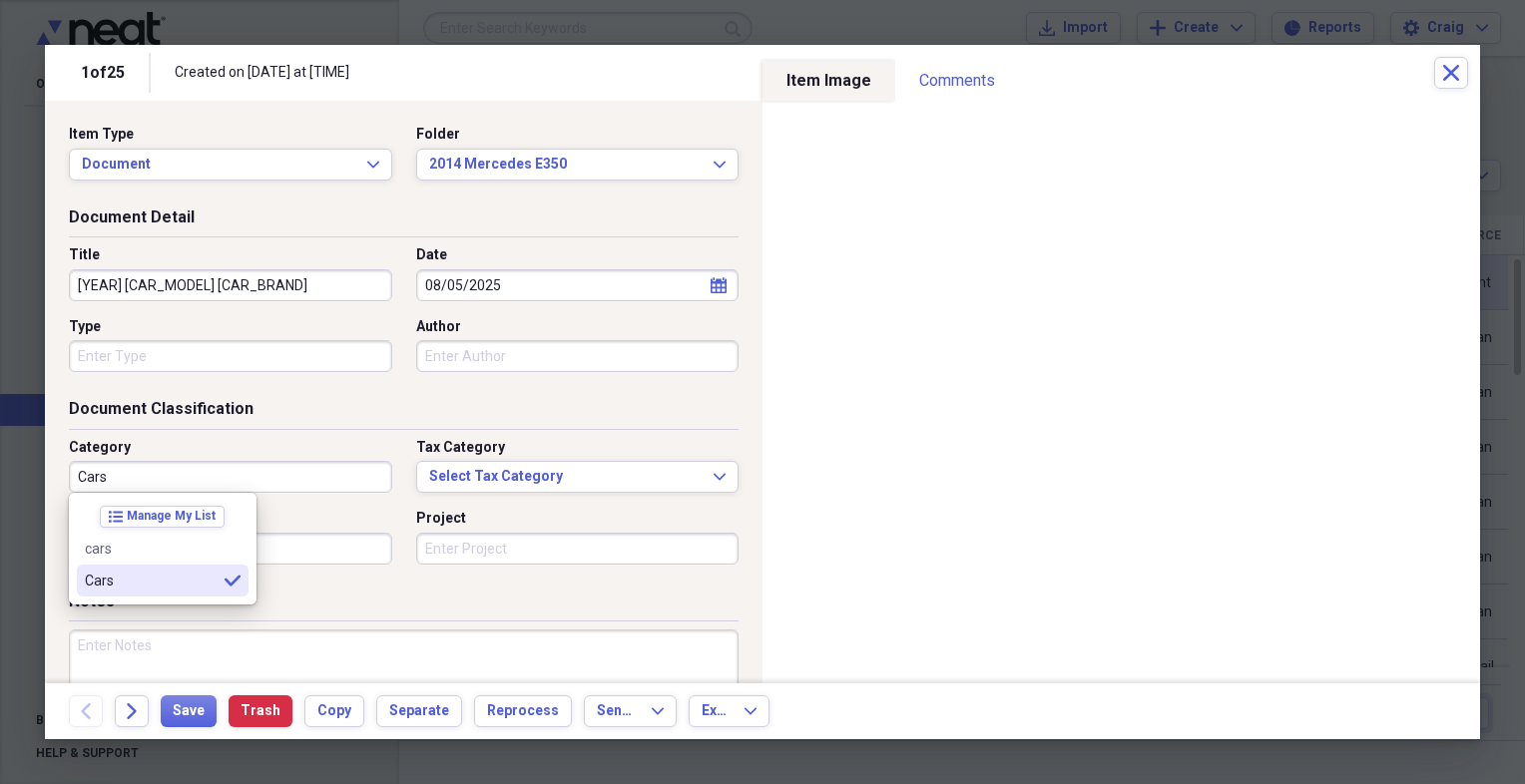 type on "Cars" 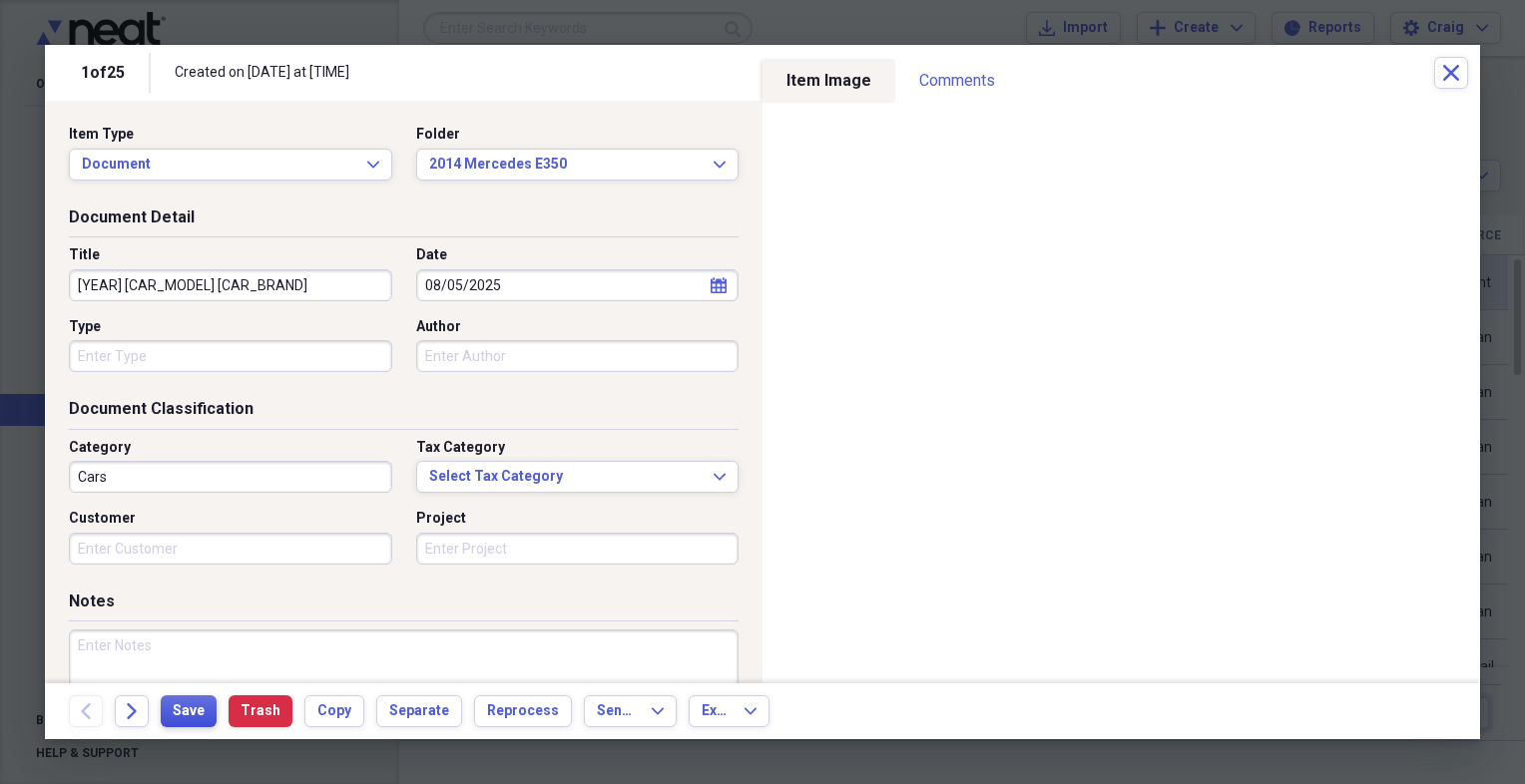 click on "Save" at bounding box center (189, 711) 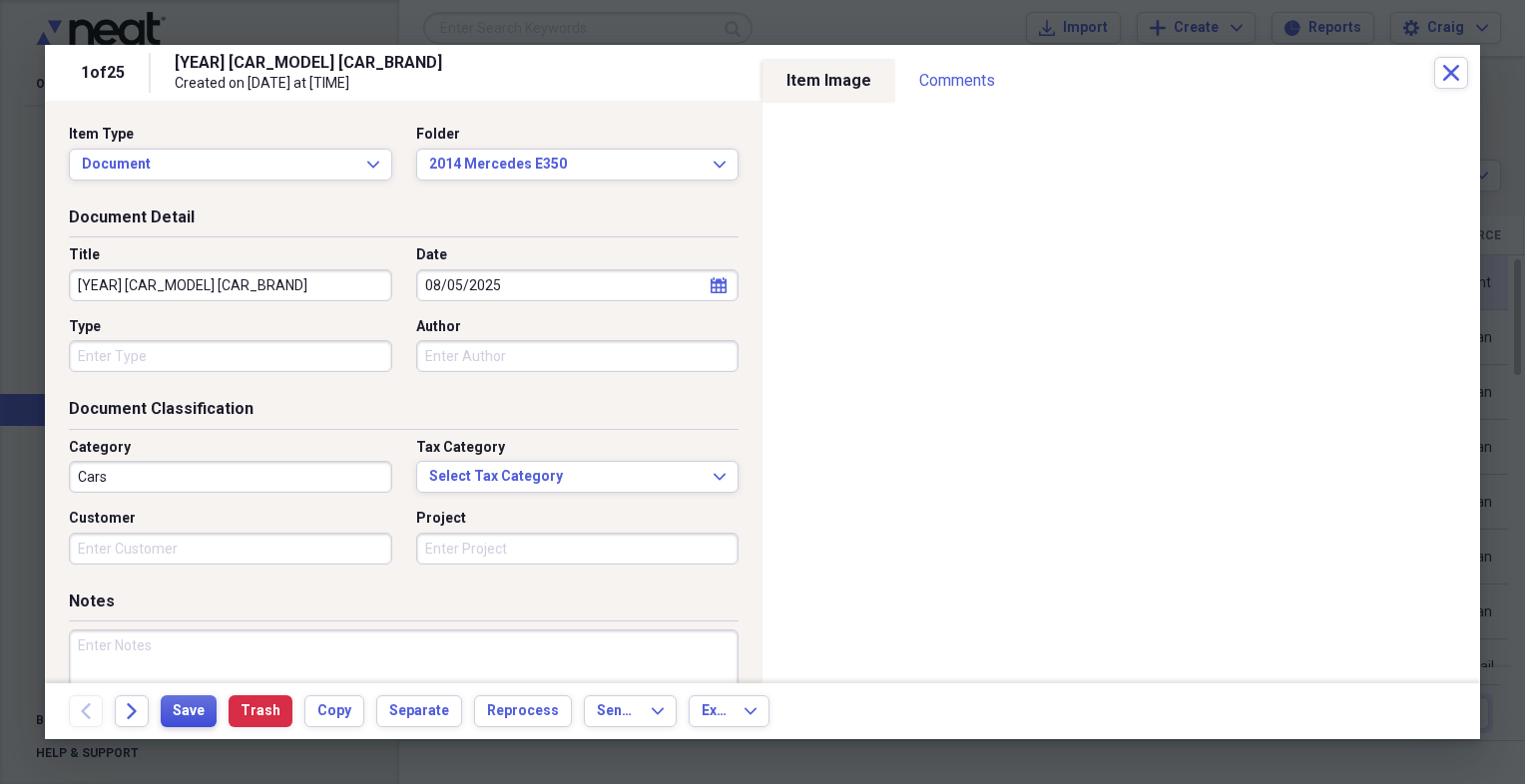 click on "Save" at bounding box center (189, 711) 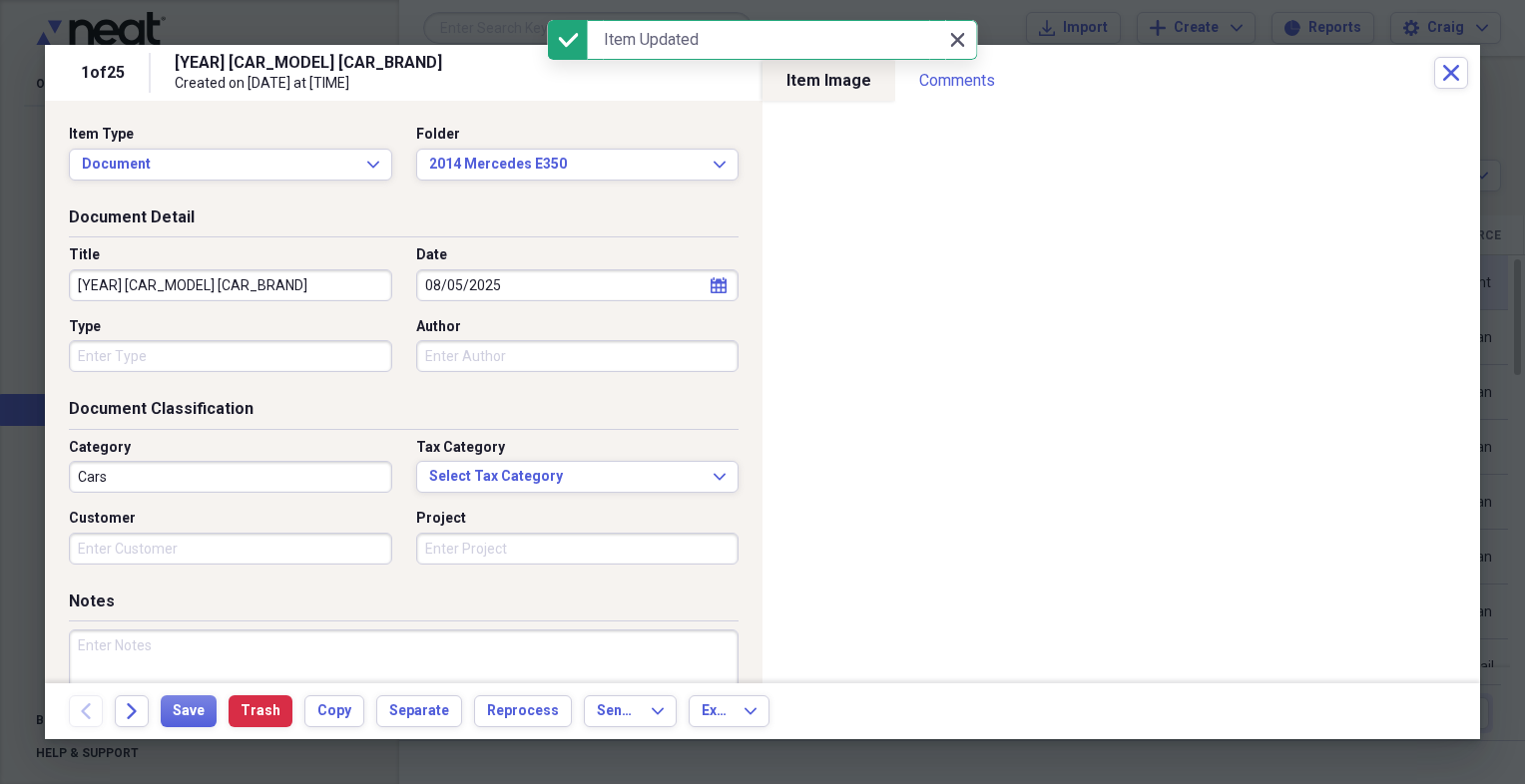 click on "Close Close" at bounding box center [957, 40] 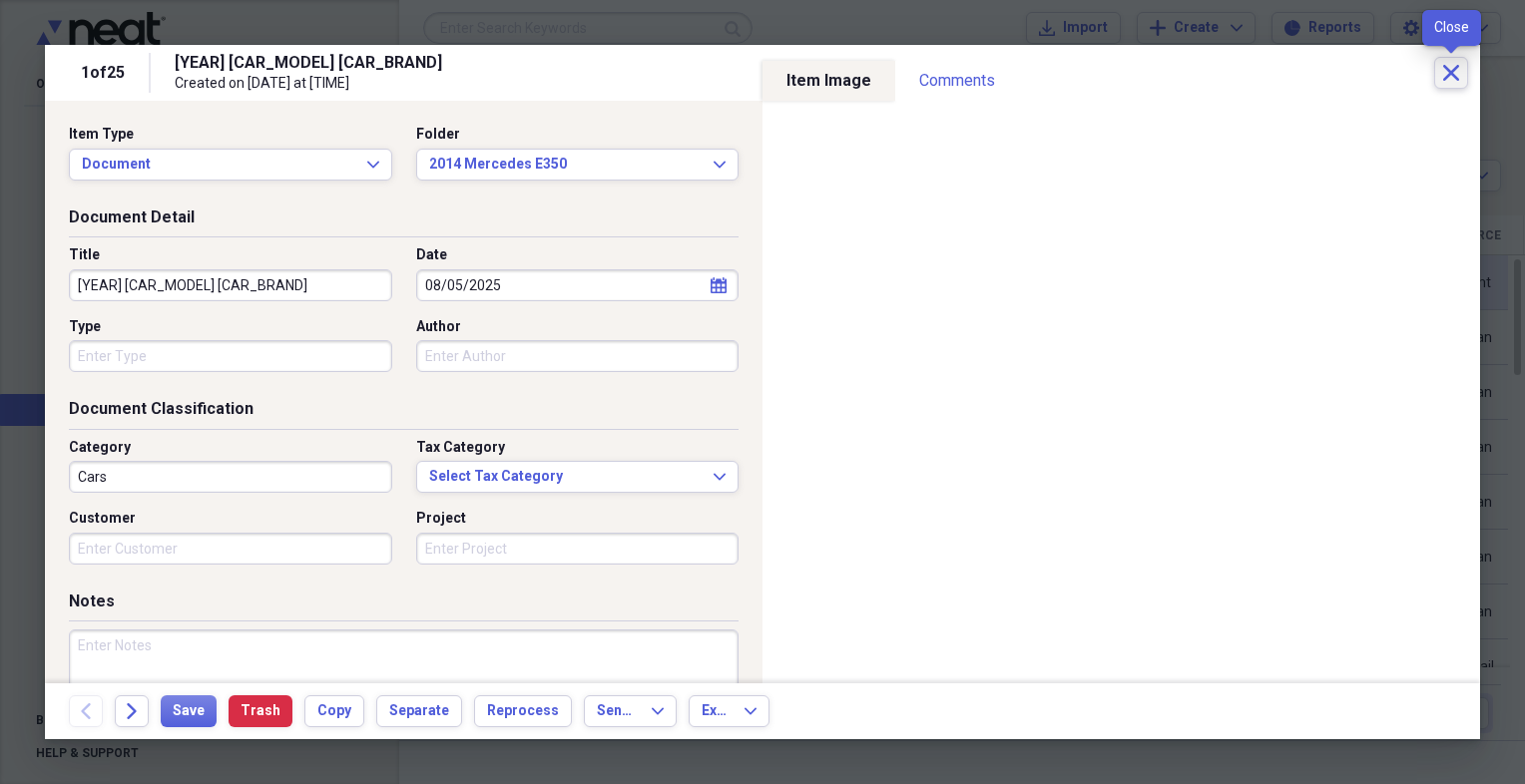 click on "Close" 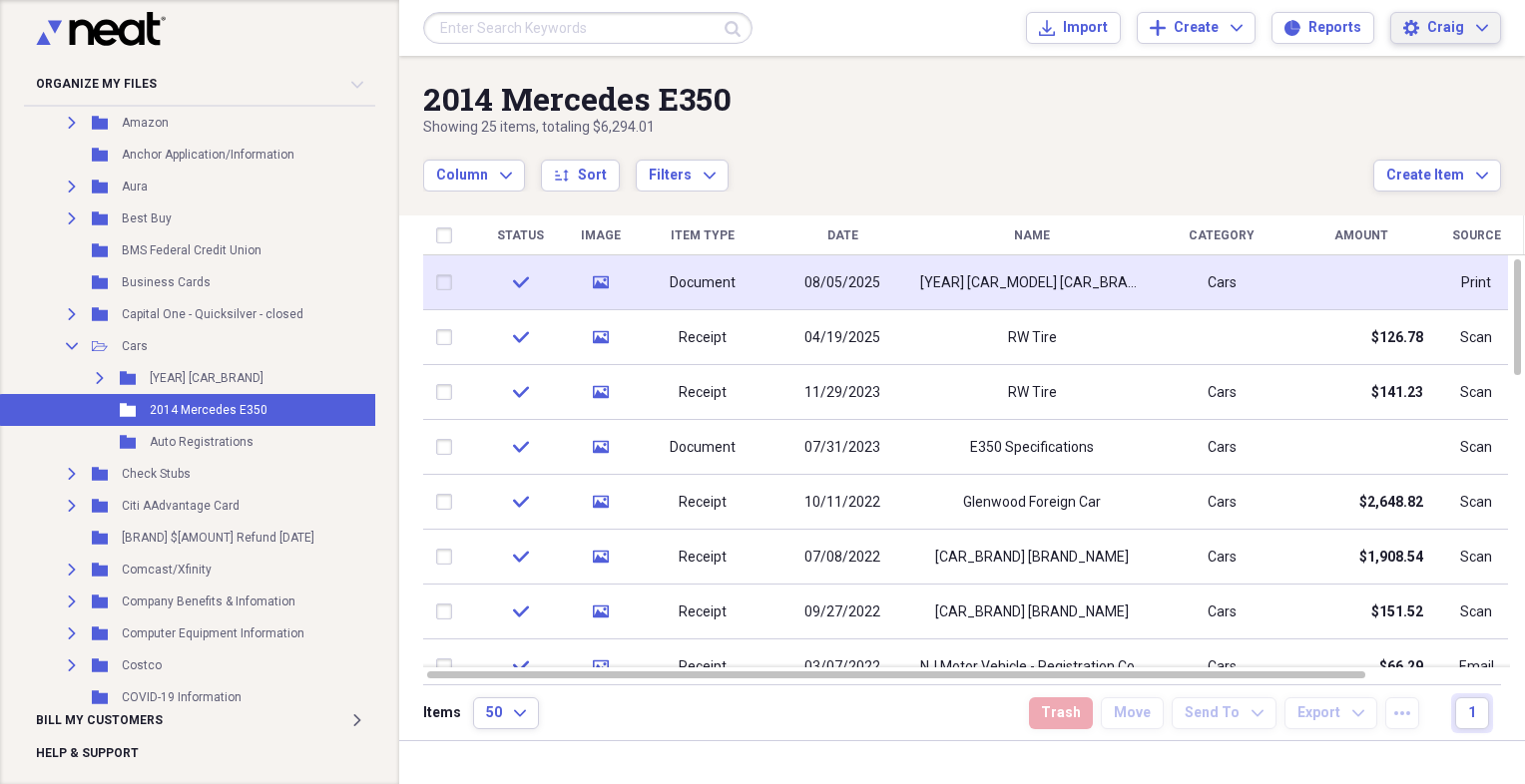 click on "[FIRST] Expand" at bounding box center [1457, 28] 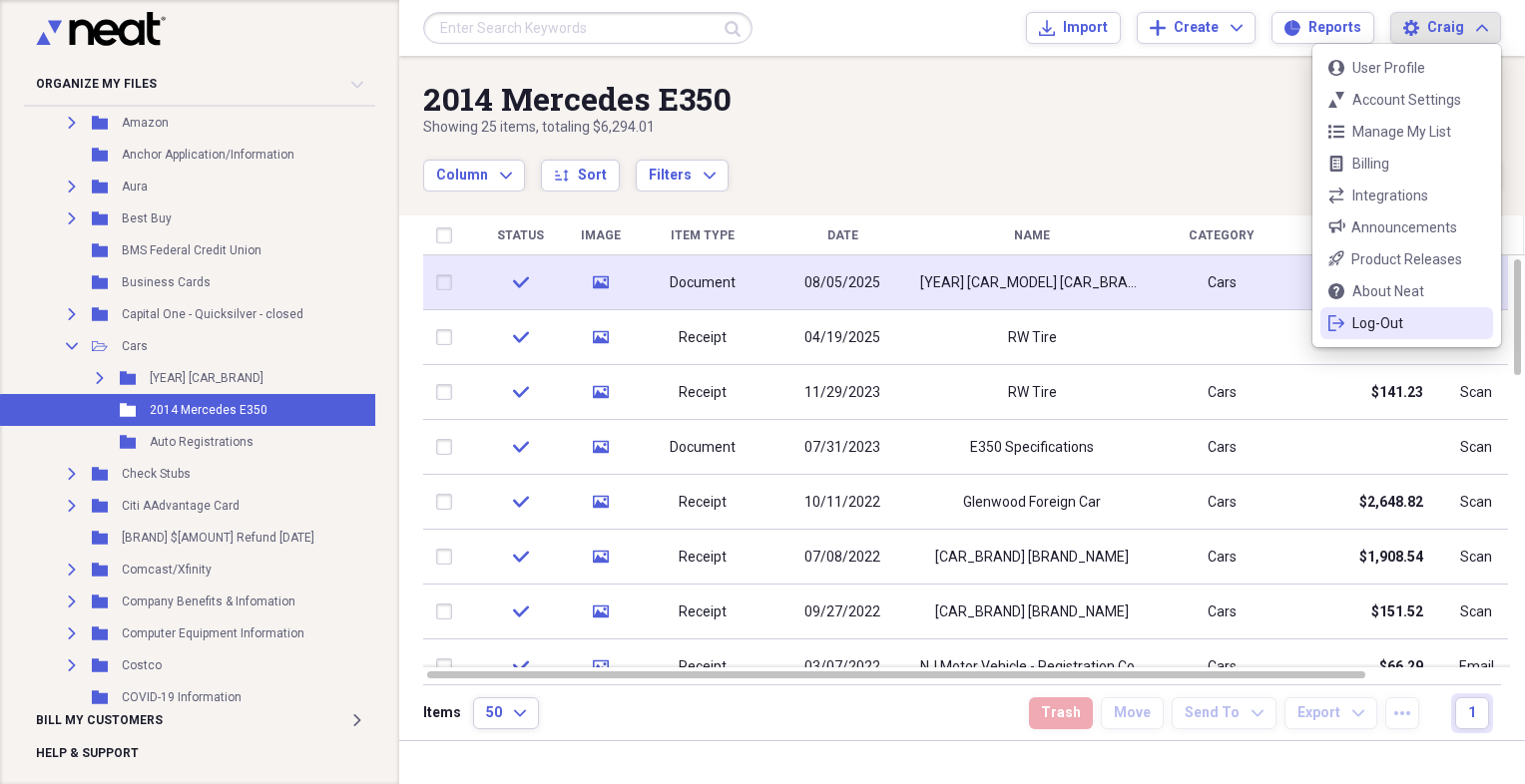 click on "Log-Out" at bounding box center [1406, 323] 